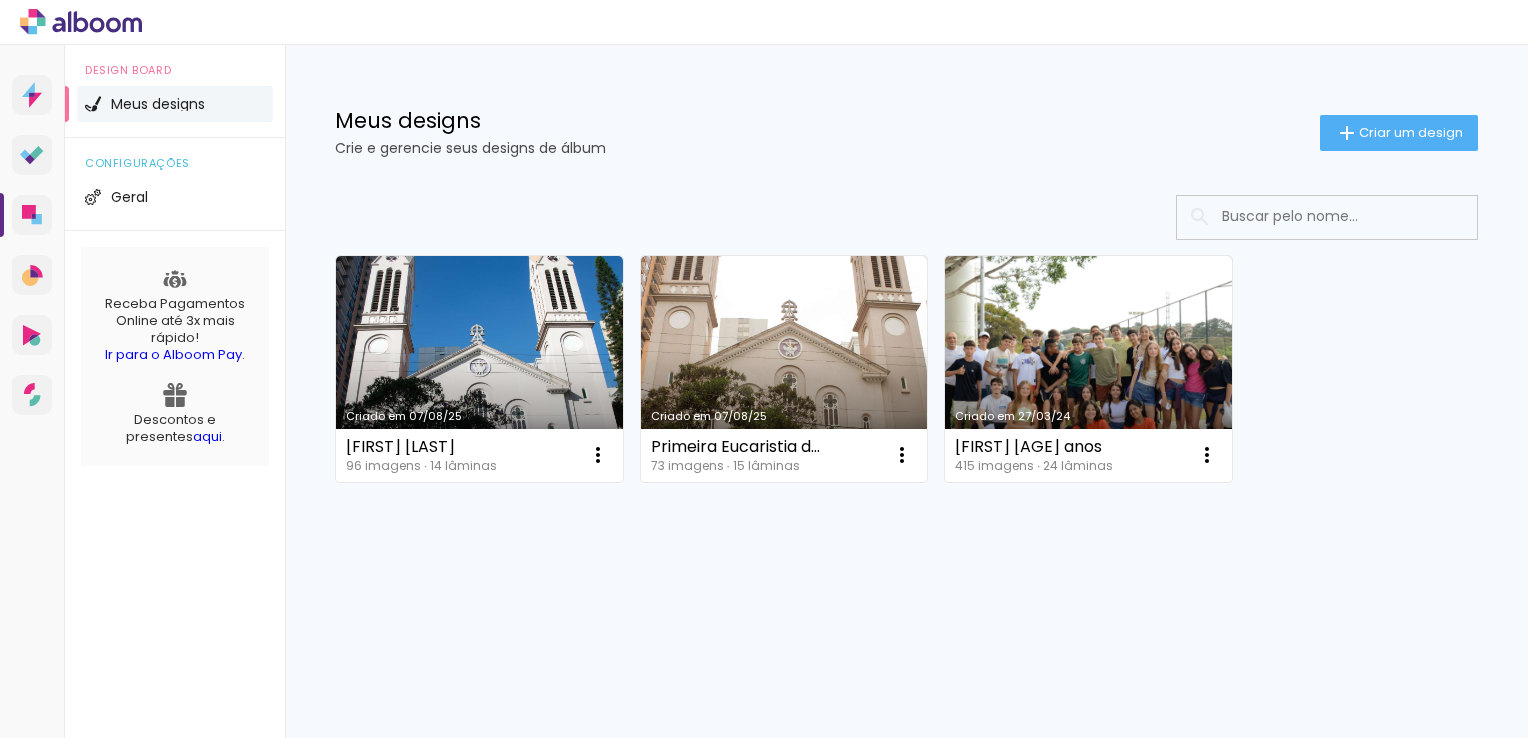 scroll, scrollTop: 0, scrollLeft: 0, axis: both 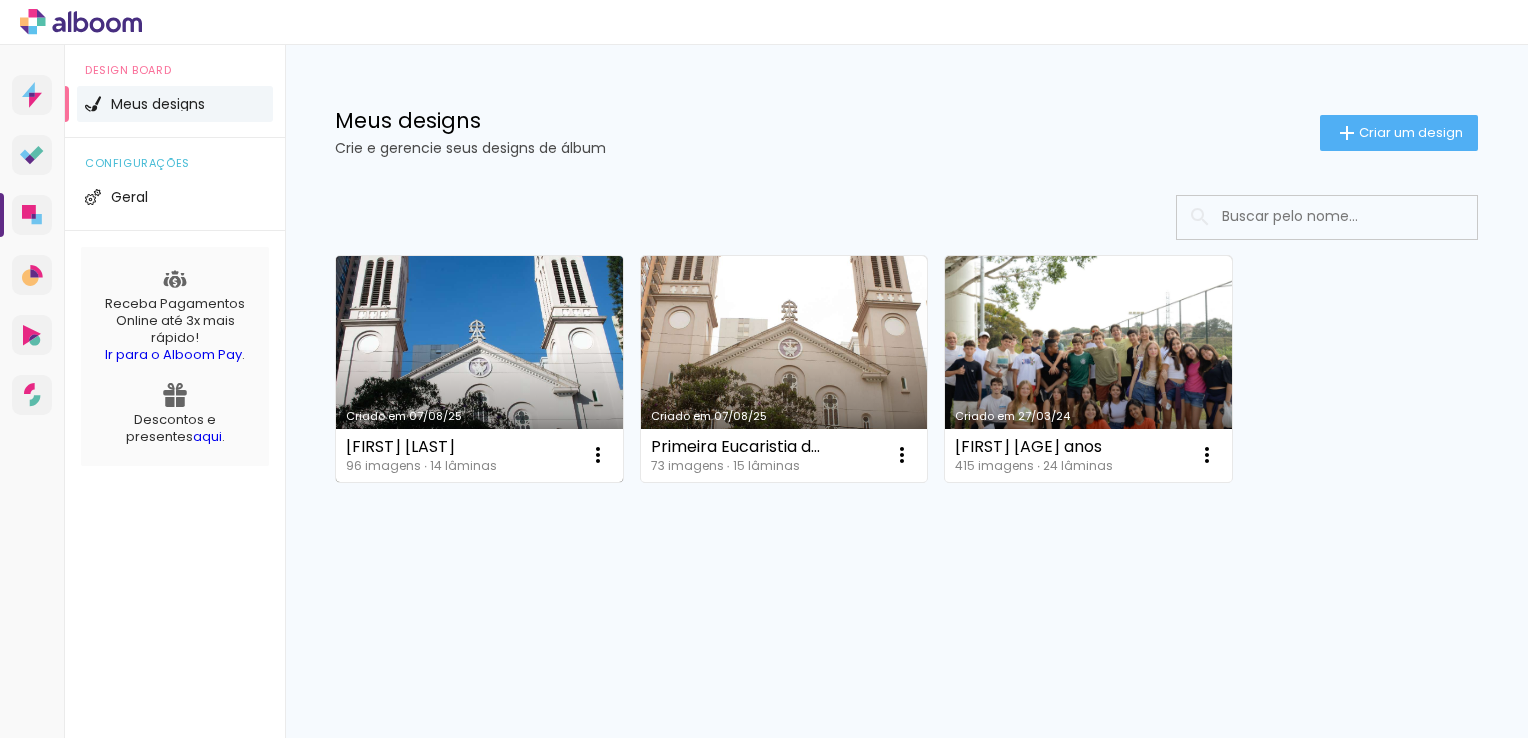 click on "Criado em 07/08/25" at bounding box center (479, 369) 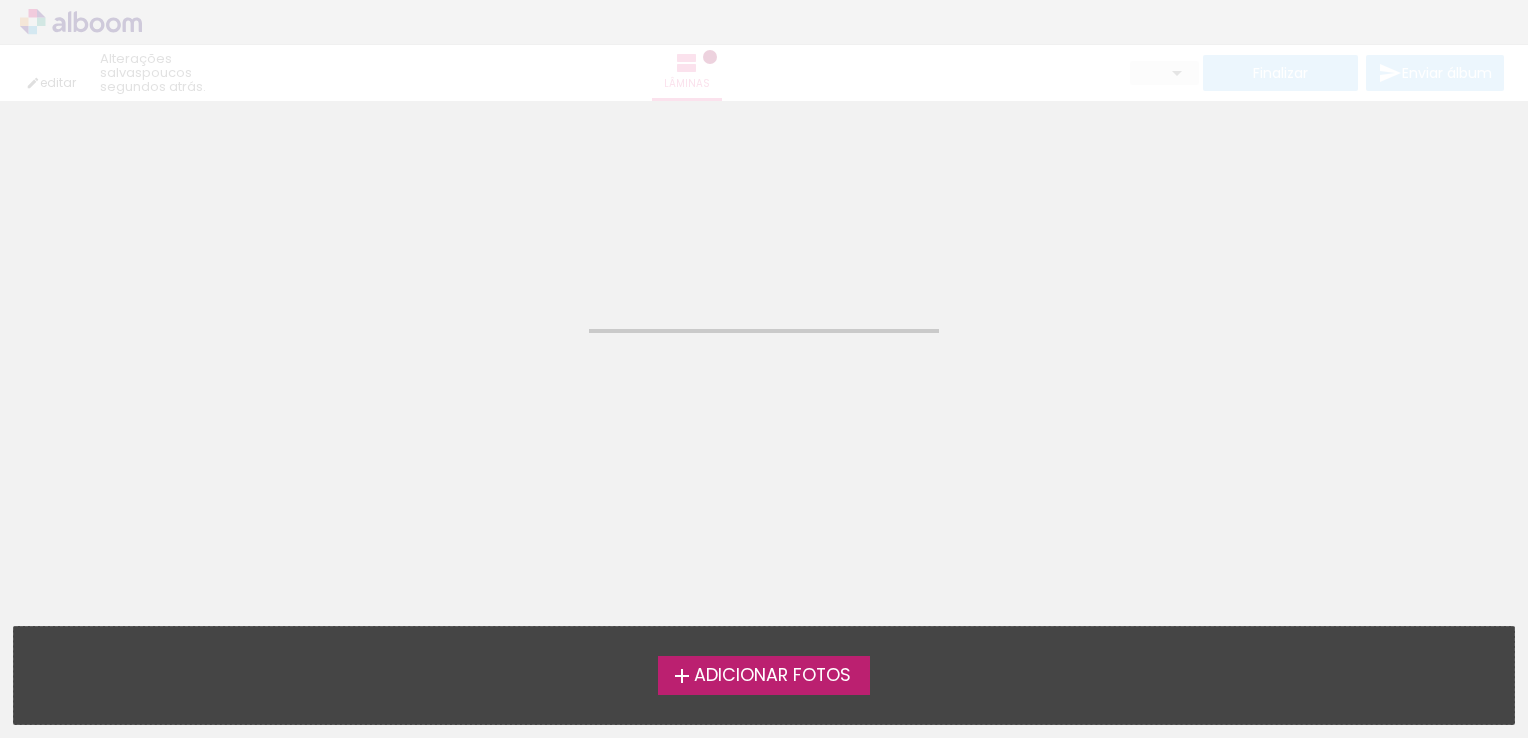 click on "Confirmar Cancelar" 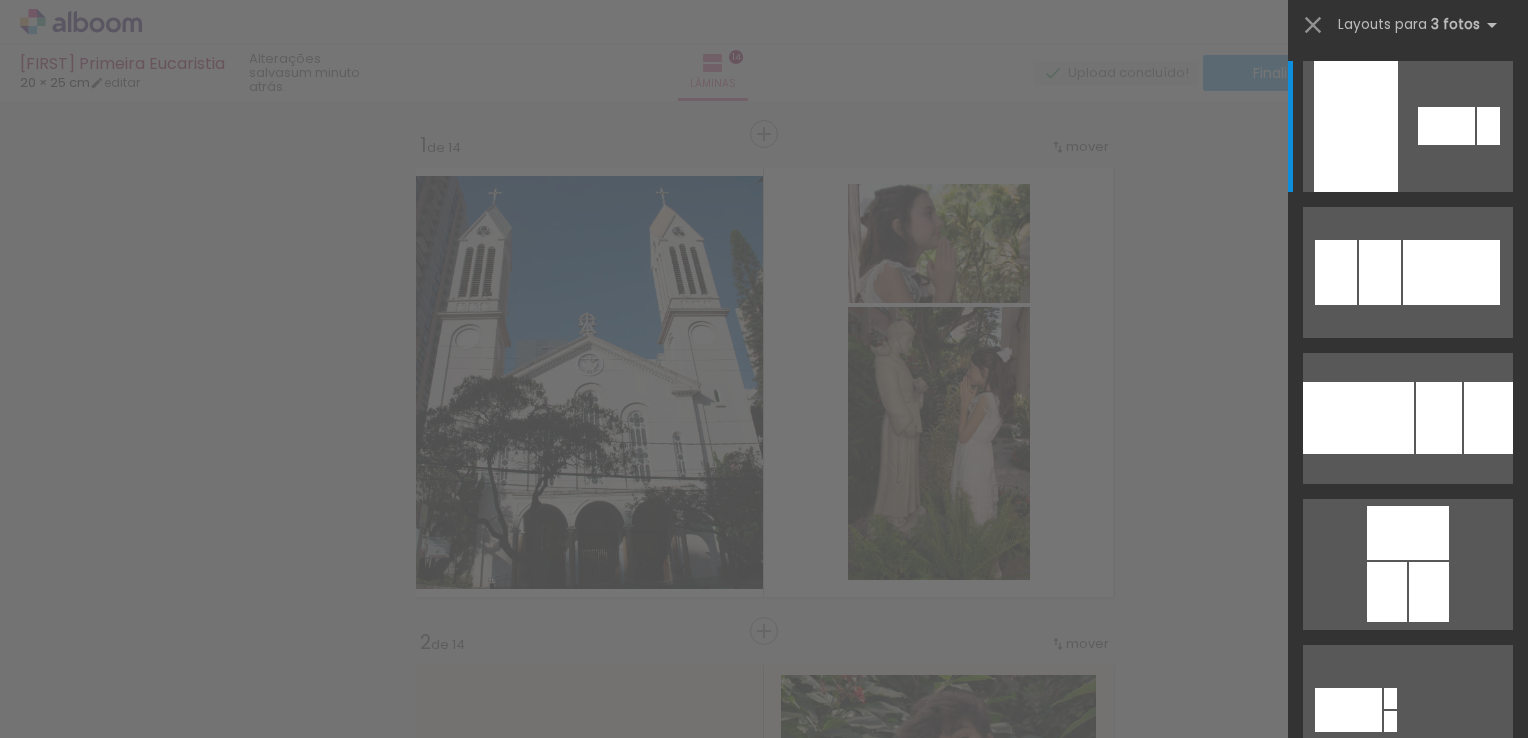 scroll, scrollTop: 0, scrollLeft: 0, axis: both 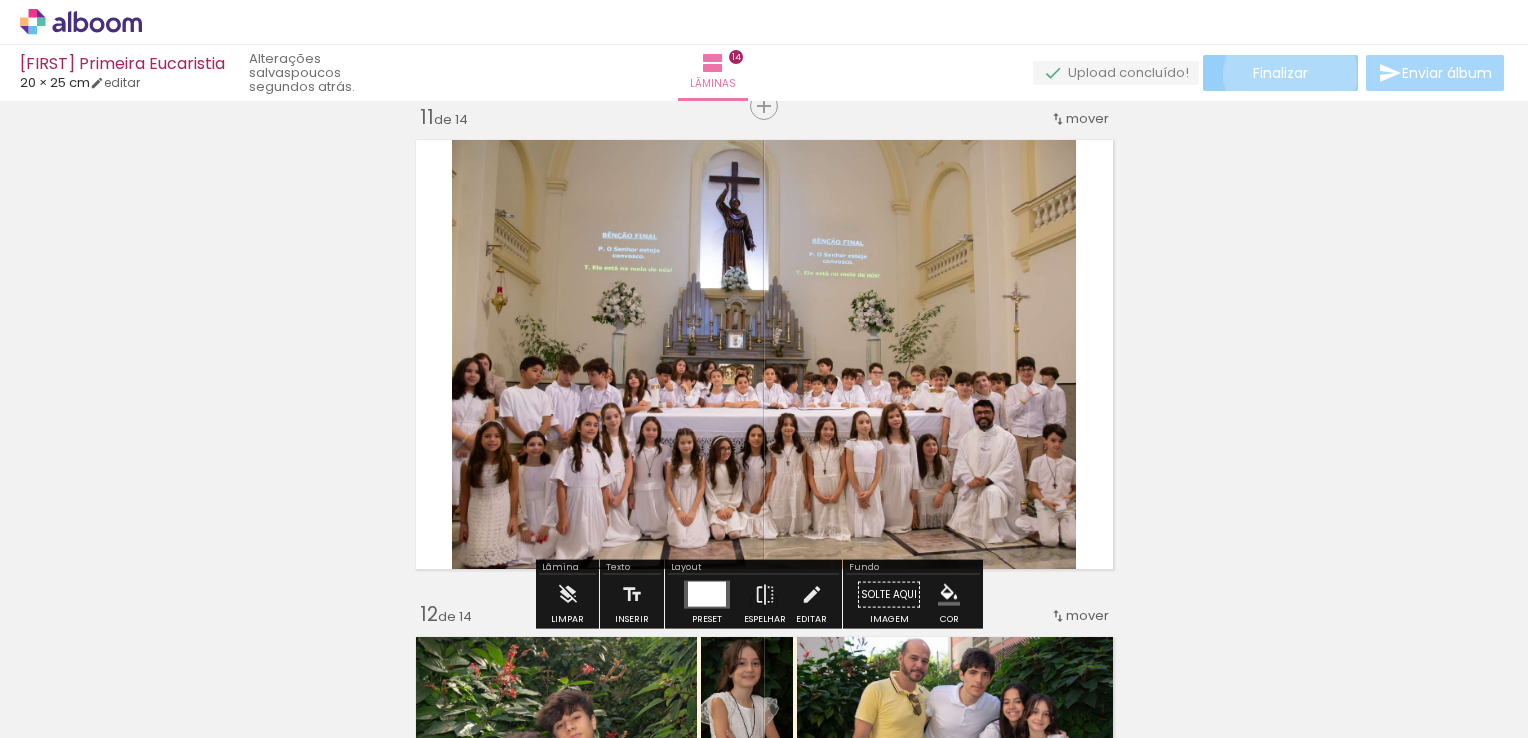 click on "Finalizar" 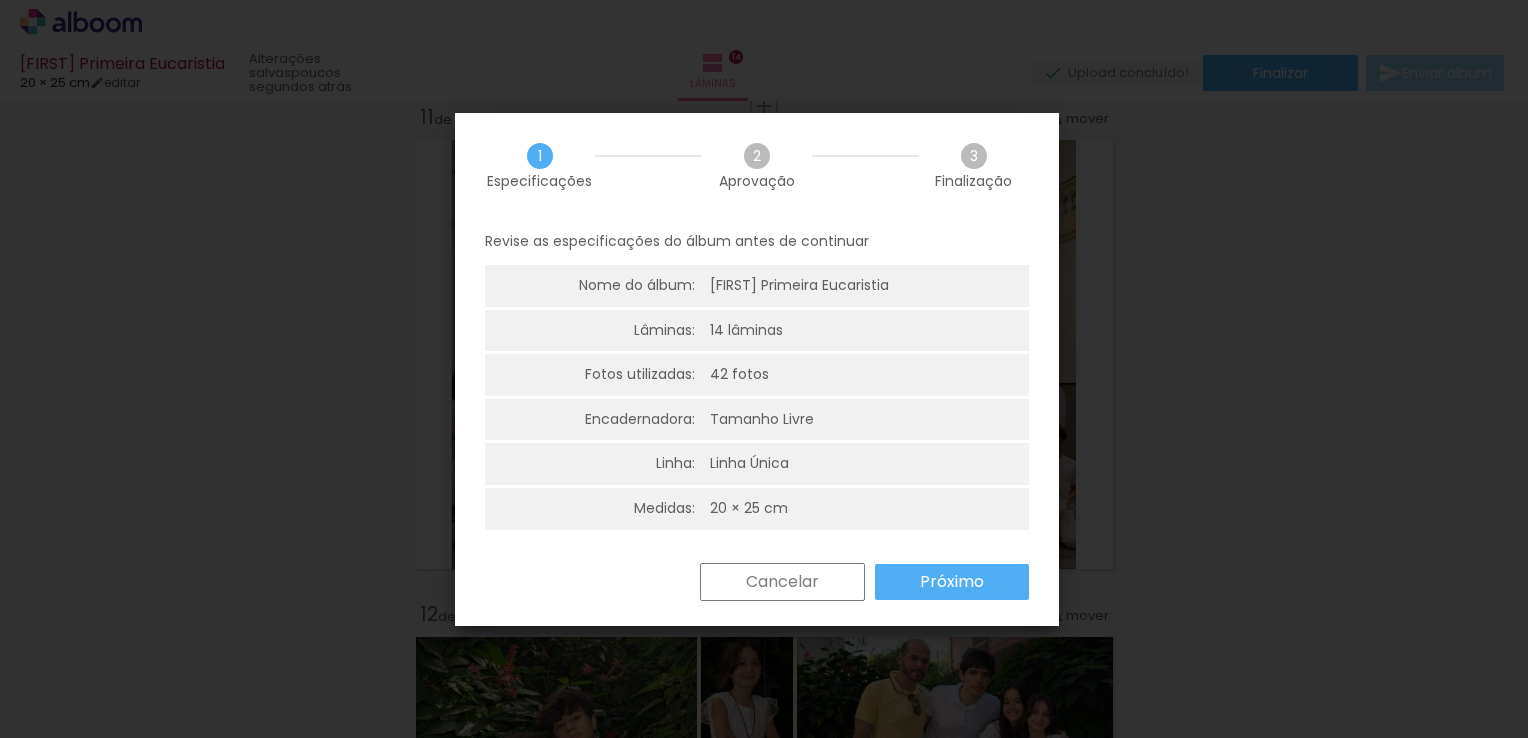click on "Próximo" at bounding box center [0, 0] 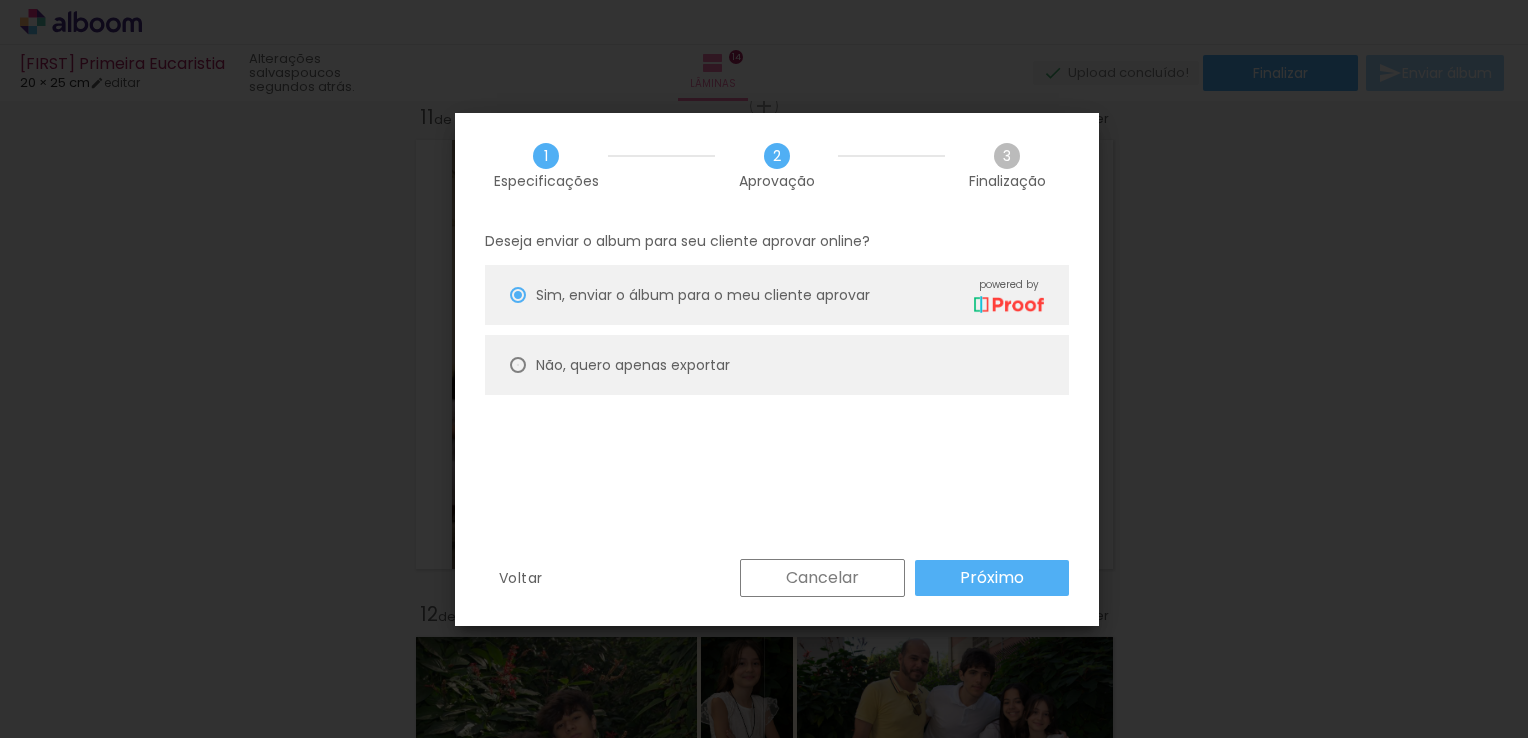 click at bounding box center (518, 295) 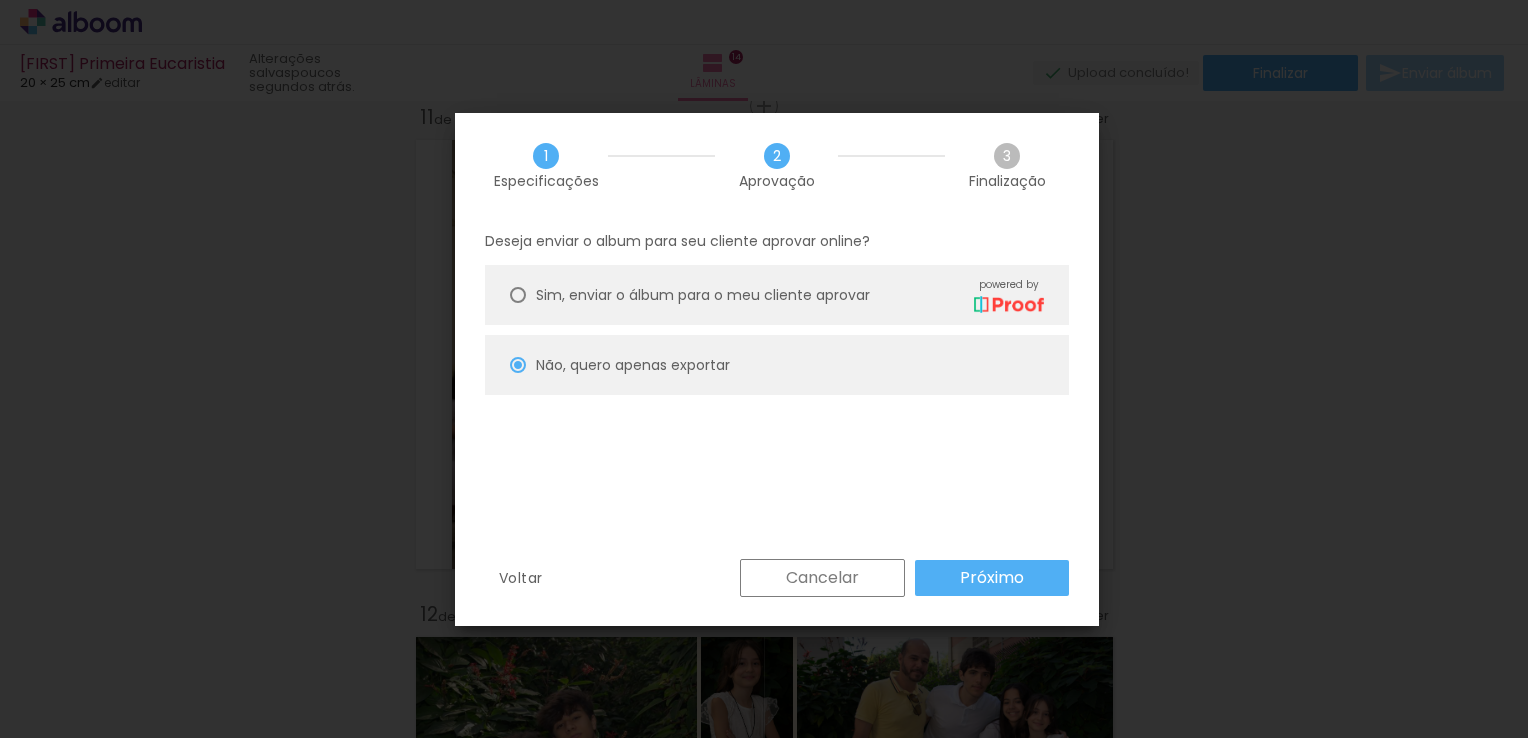 click on "Próximo" at bounding box center [0, 0] 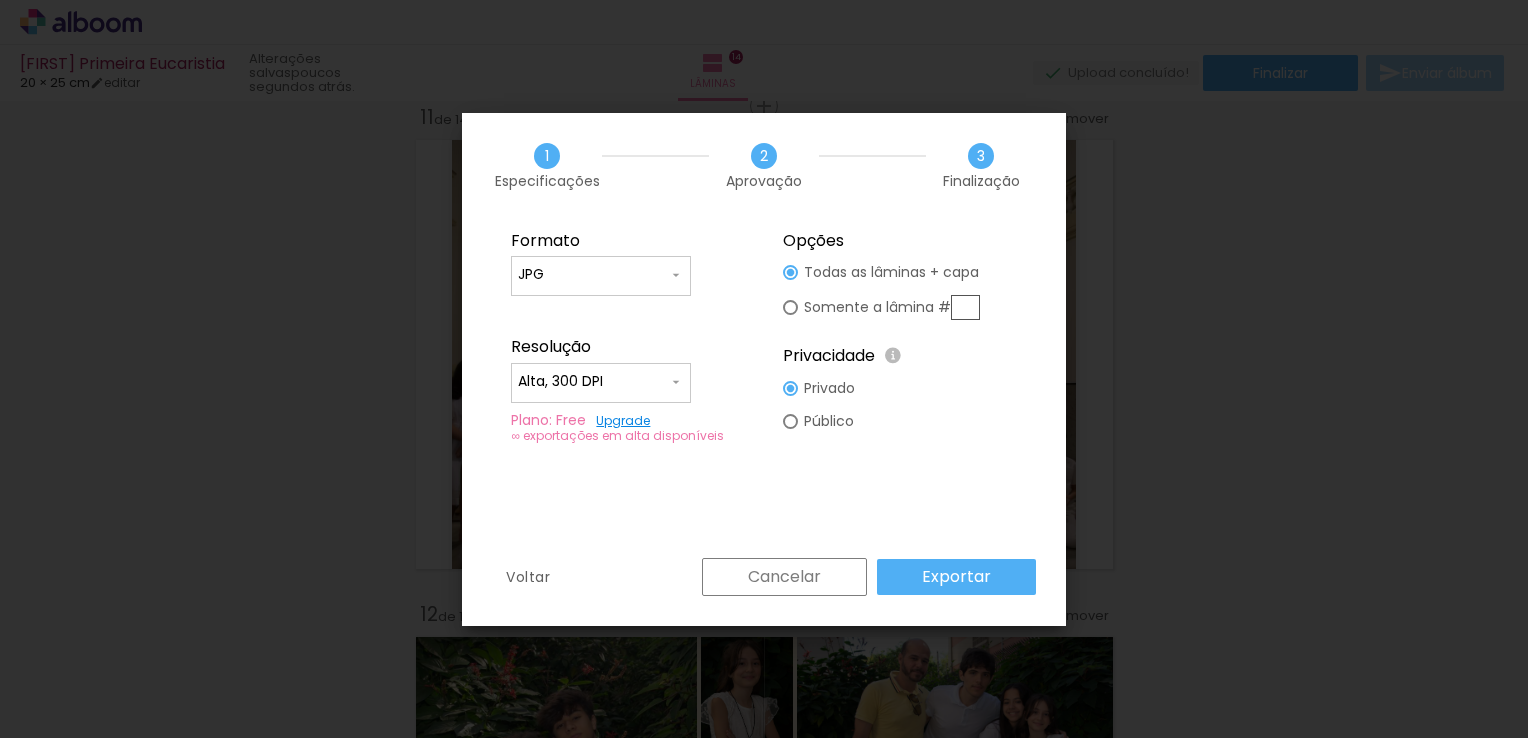 click at bounding box center [790, 272] 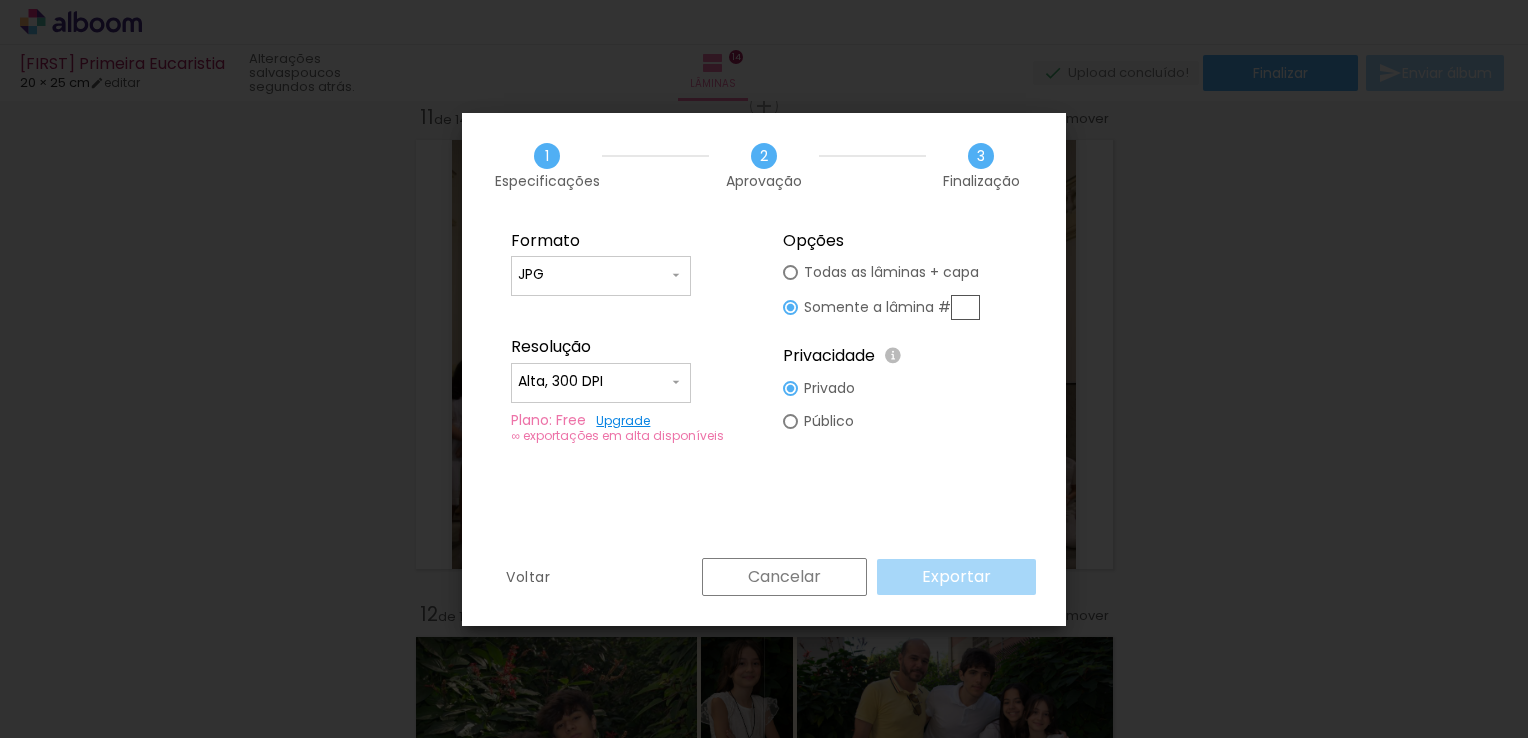 click at bounding box center (965, 307) 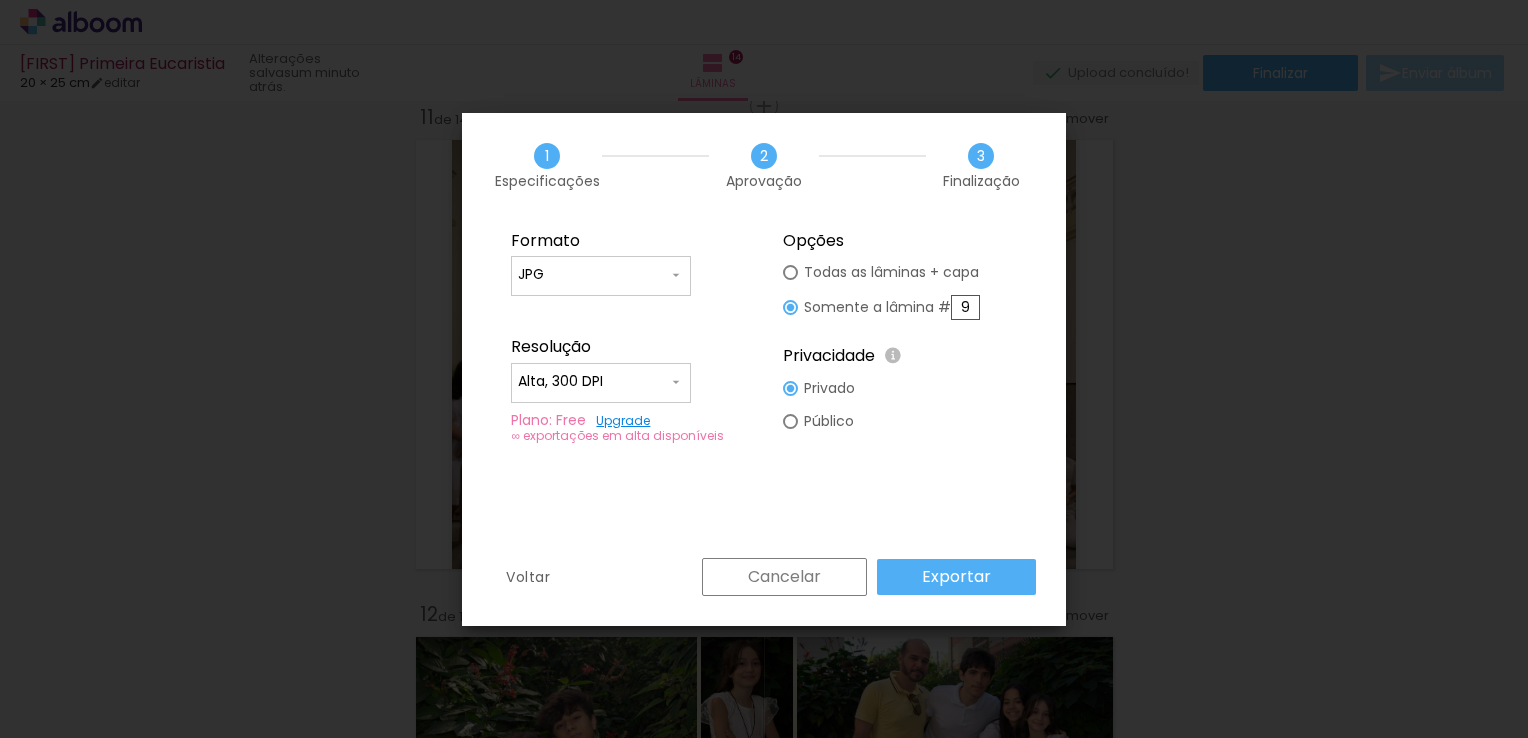 type on "9" 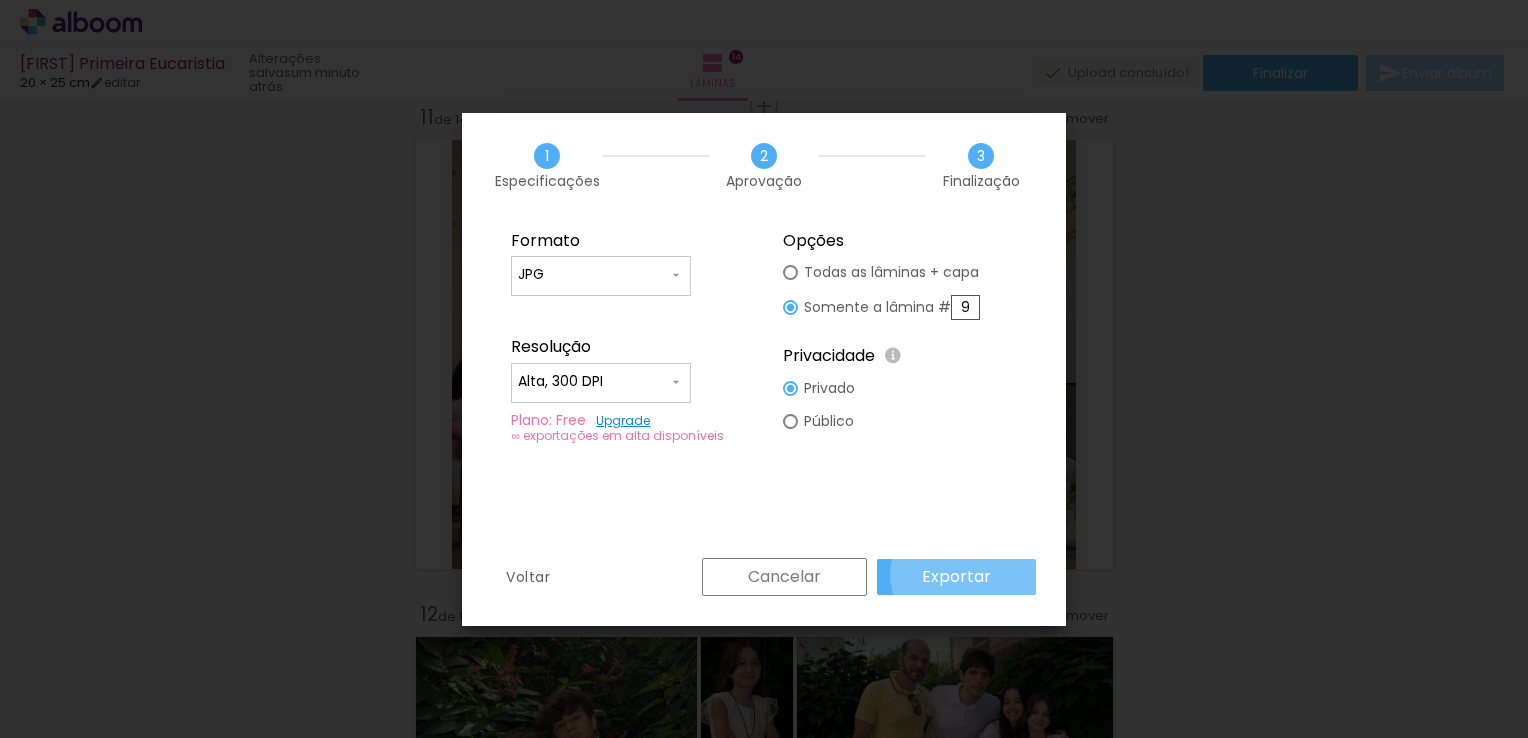 click on "Exportar" at bounding box center (0, 0) 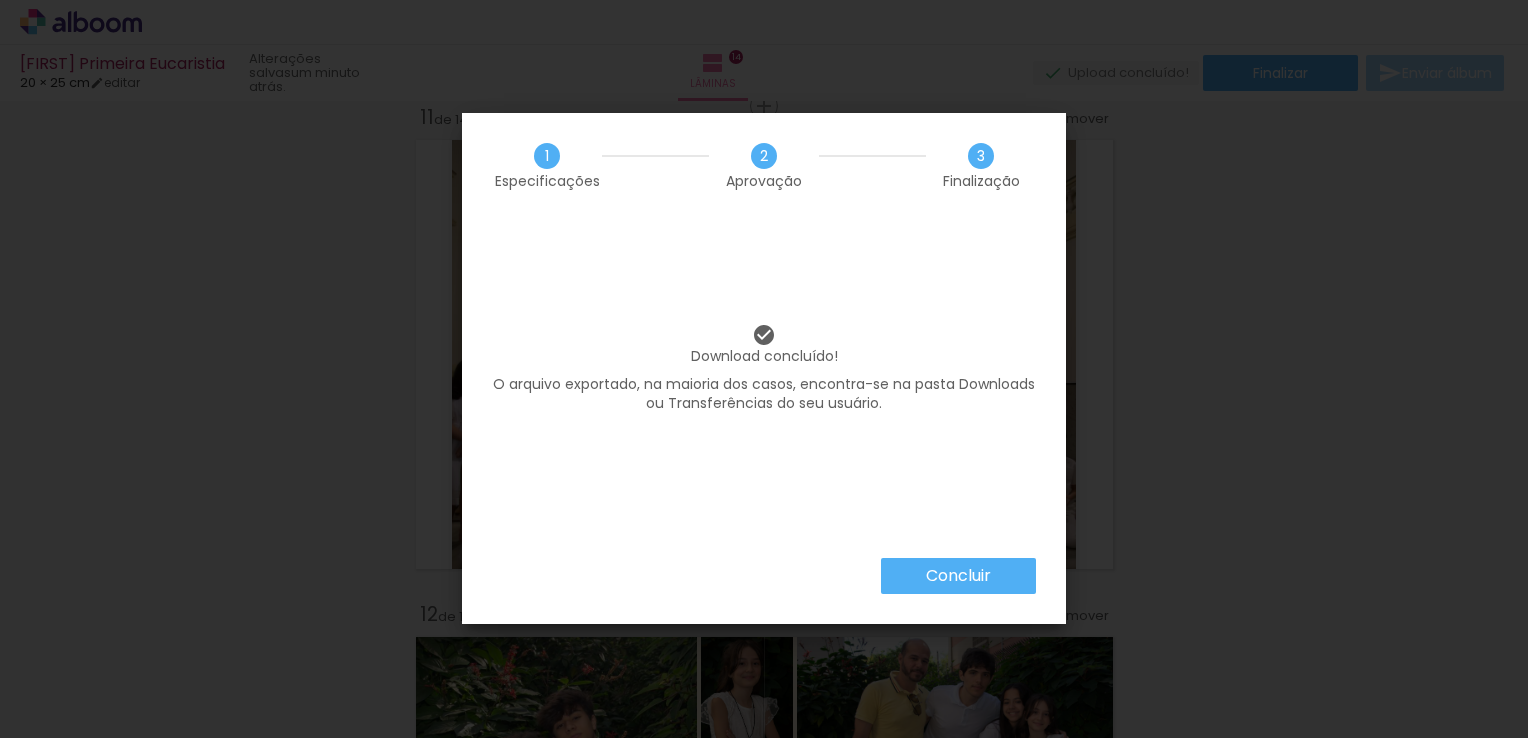 click on "Concluir" at bounding box center (0, 0) 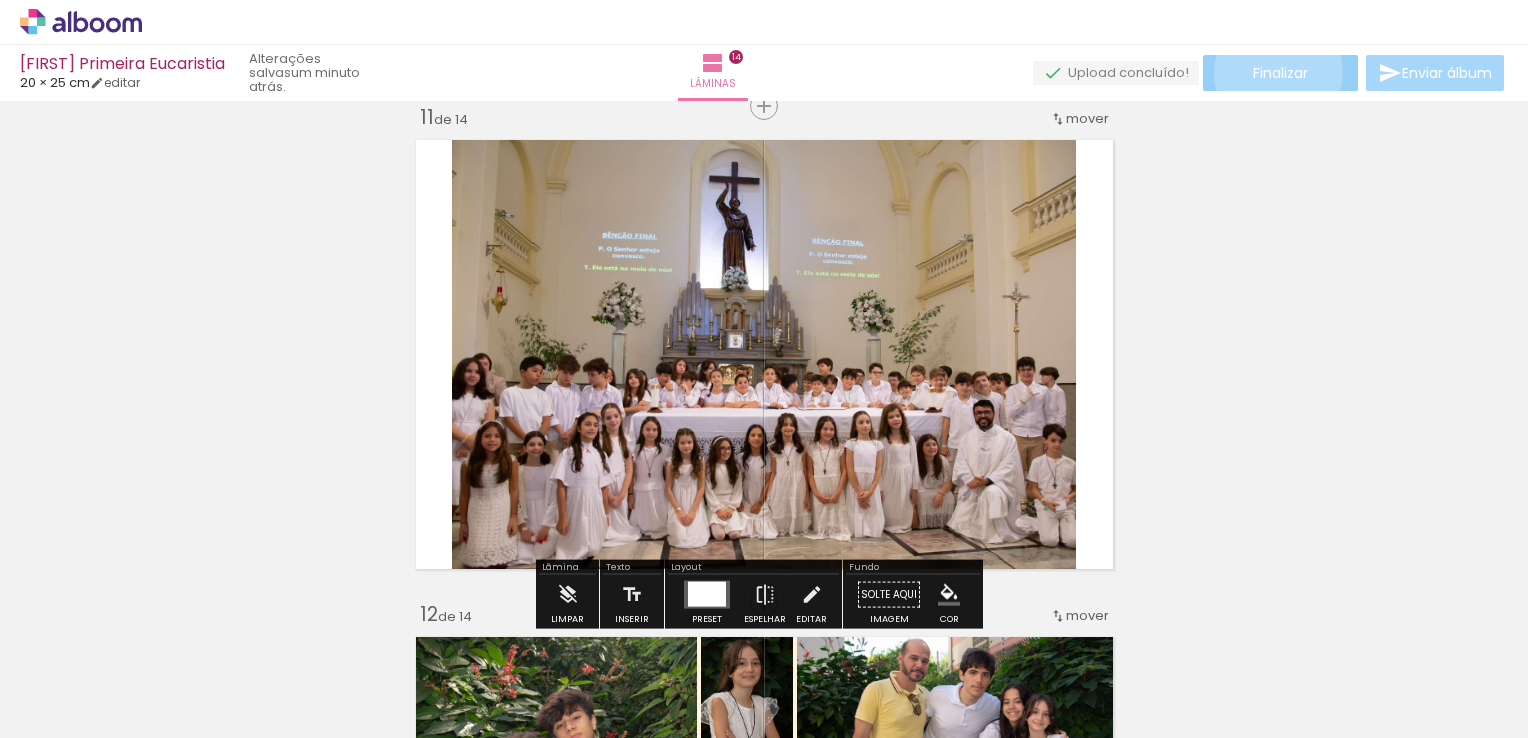 click on "Finalizar" 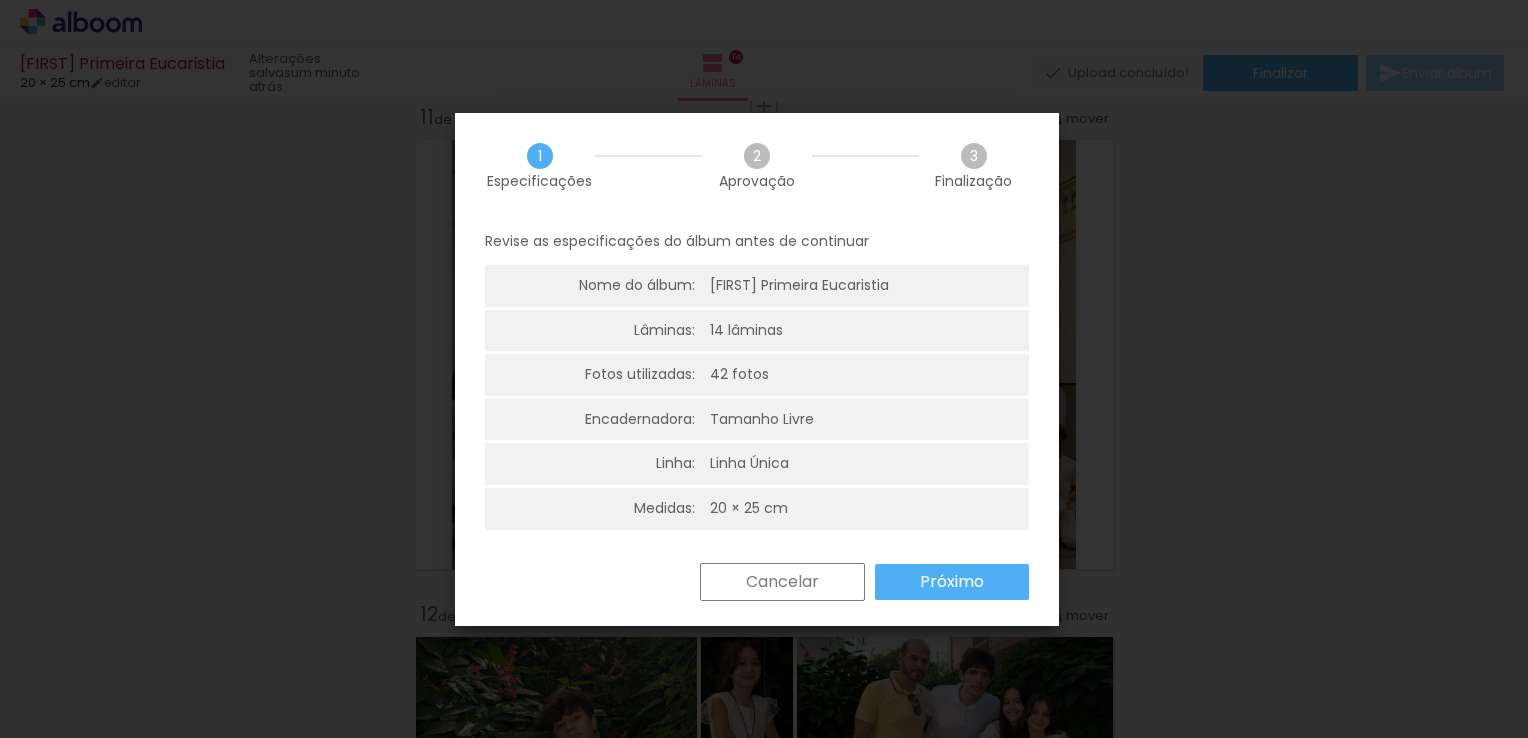 click on "Próximo" at bounding box center (0, 0) 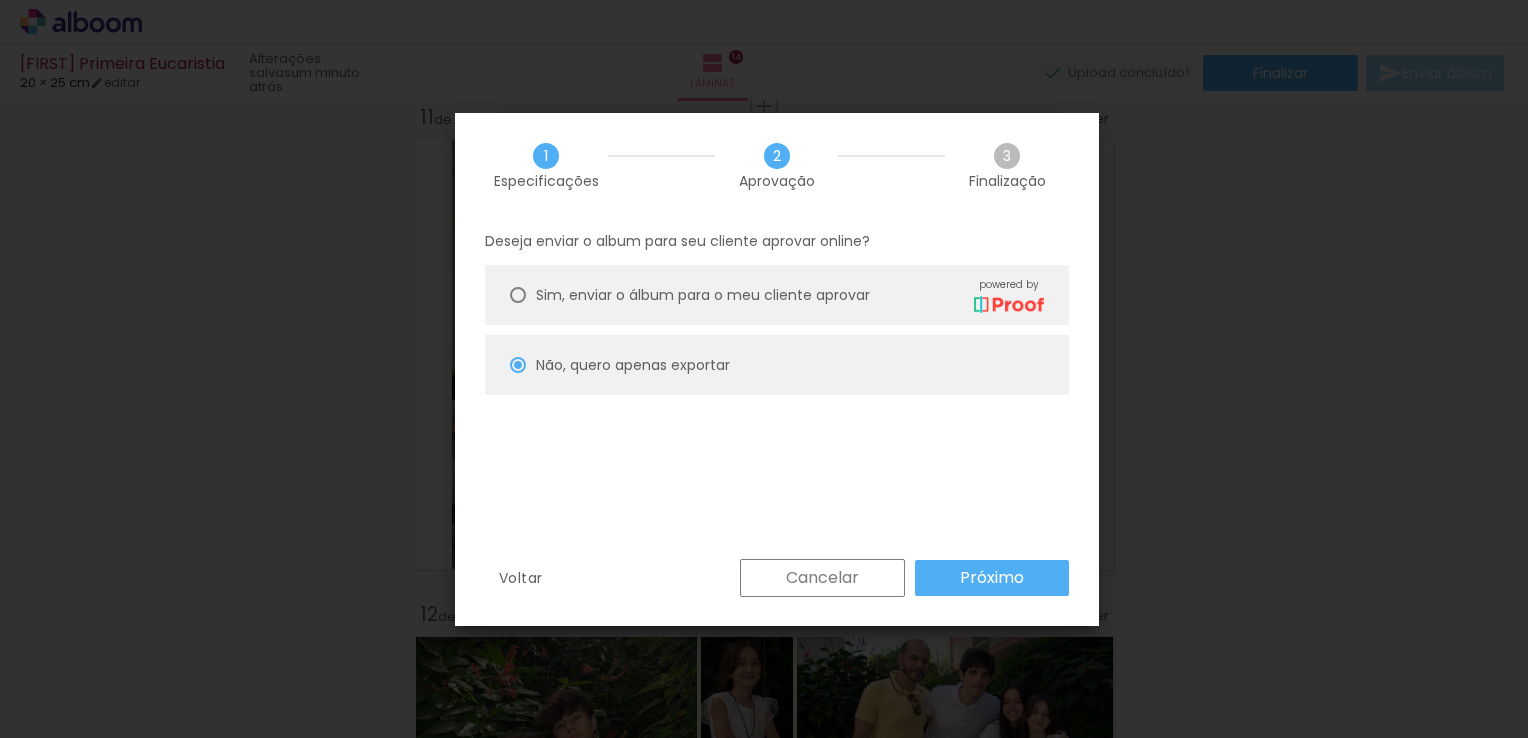 click on "Próximo" at bounding box center (0, 0) 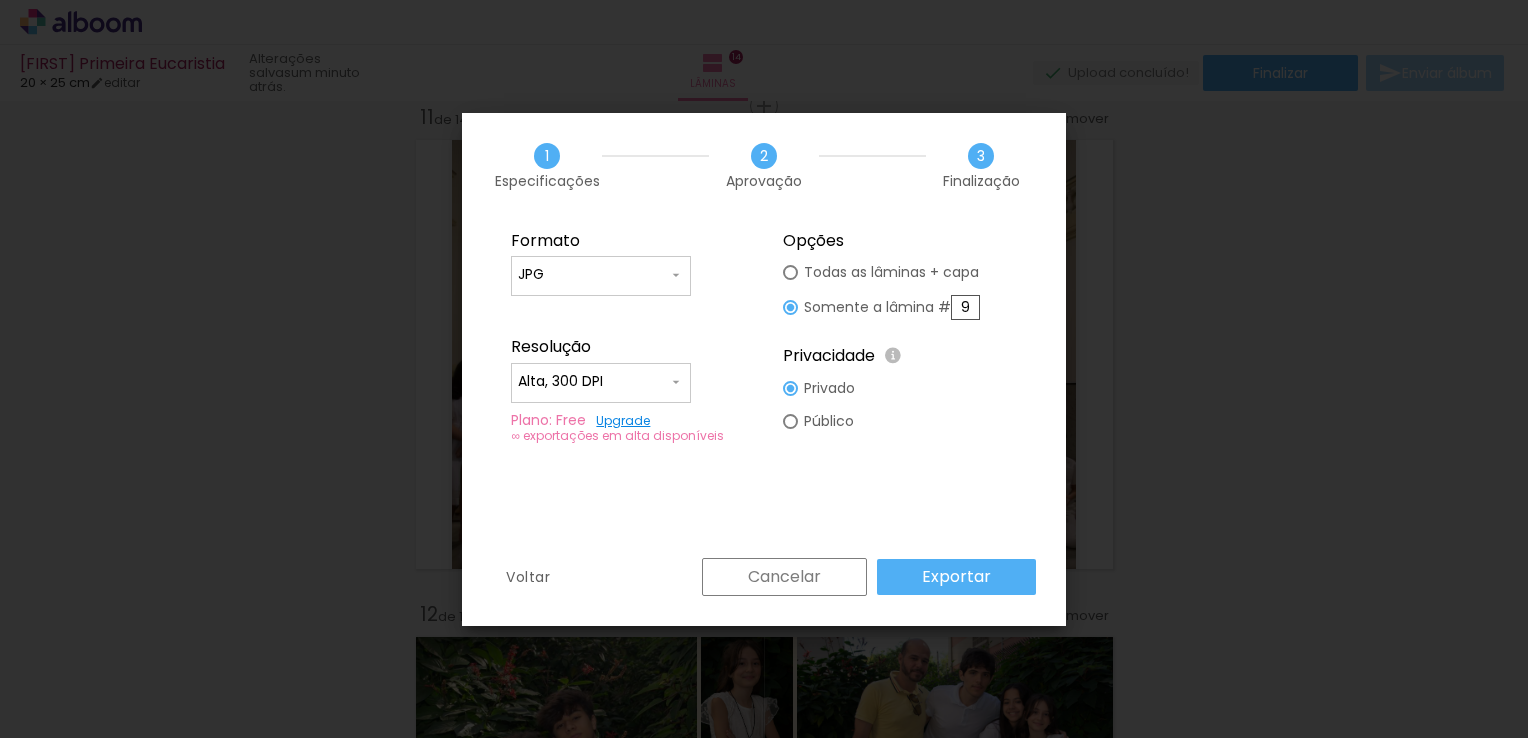 drag, startPoint x: 962, startPoint y: 298, endPoint x: 978, endPoint y: 298, distance: 16 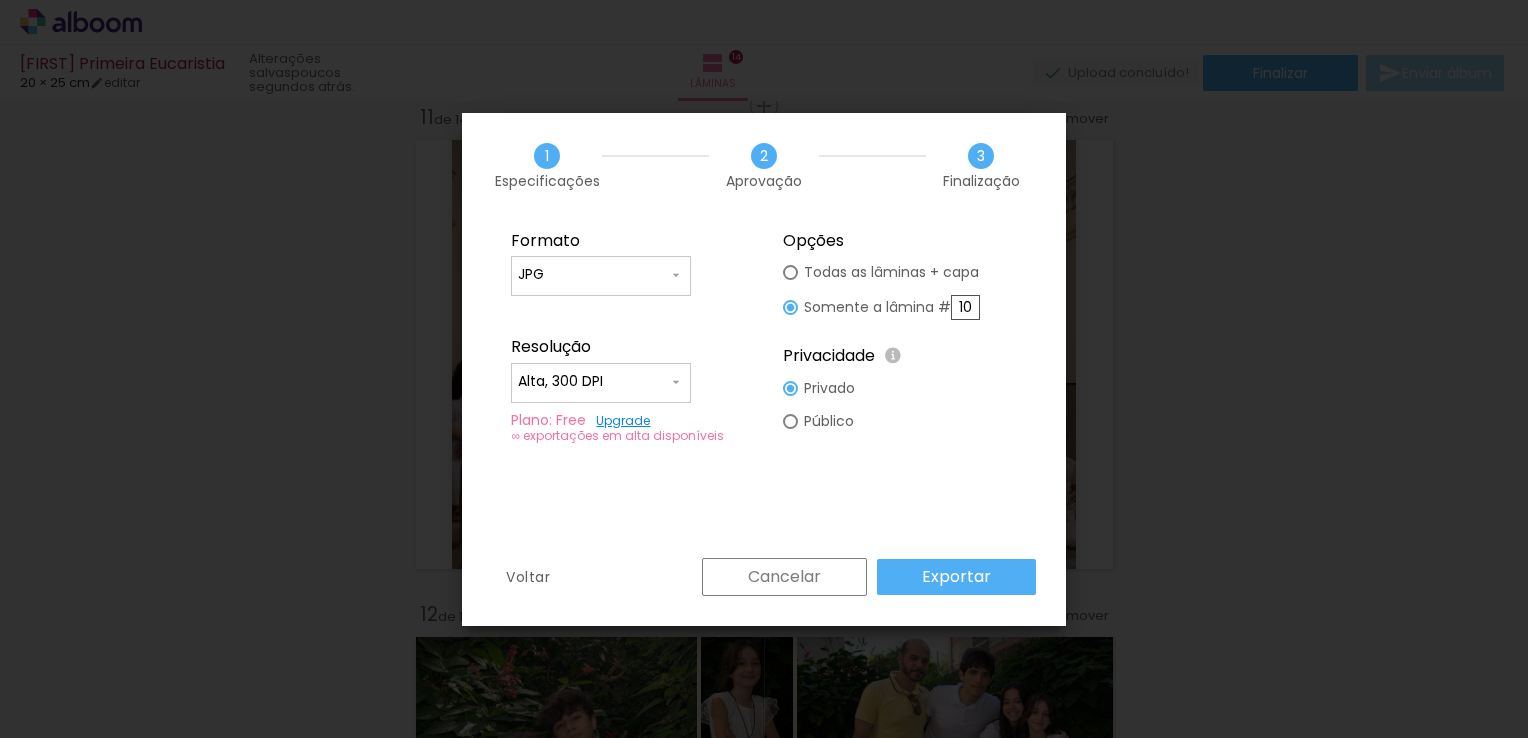 type on "10" 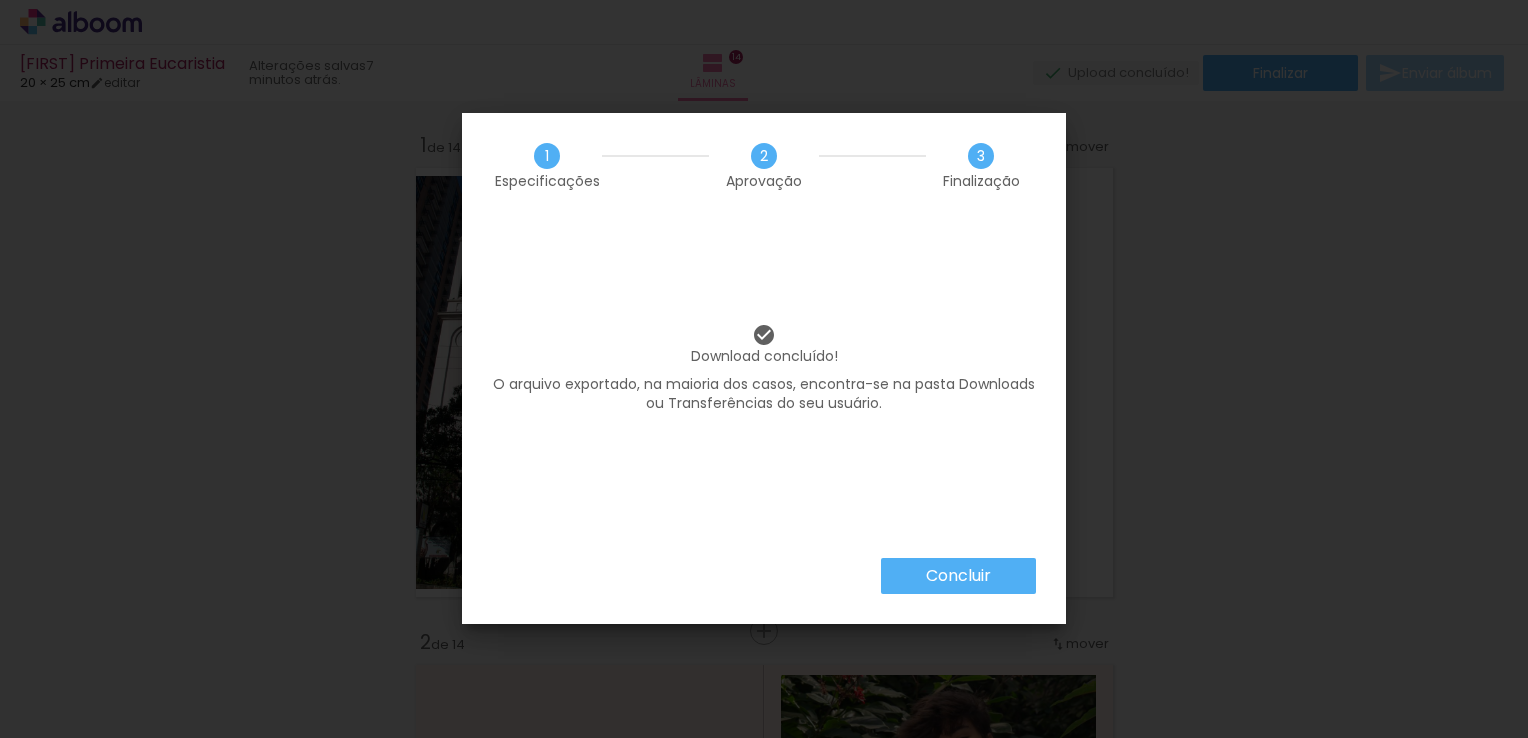 scroll, scrollTop: 0, scrollLeft: 0, axis: both 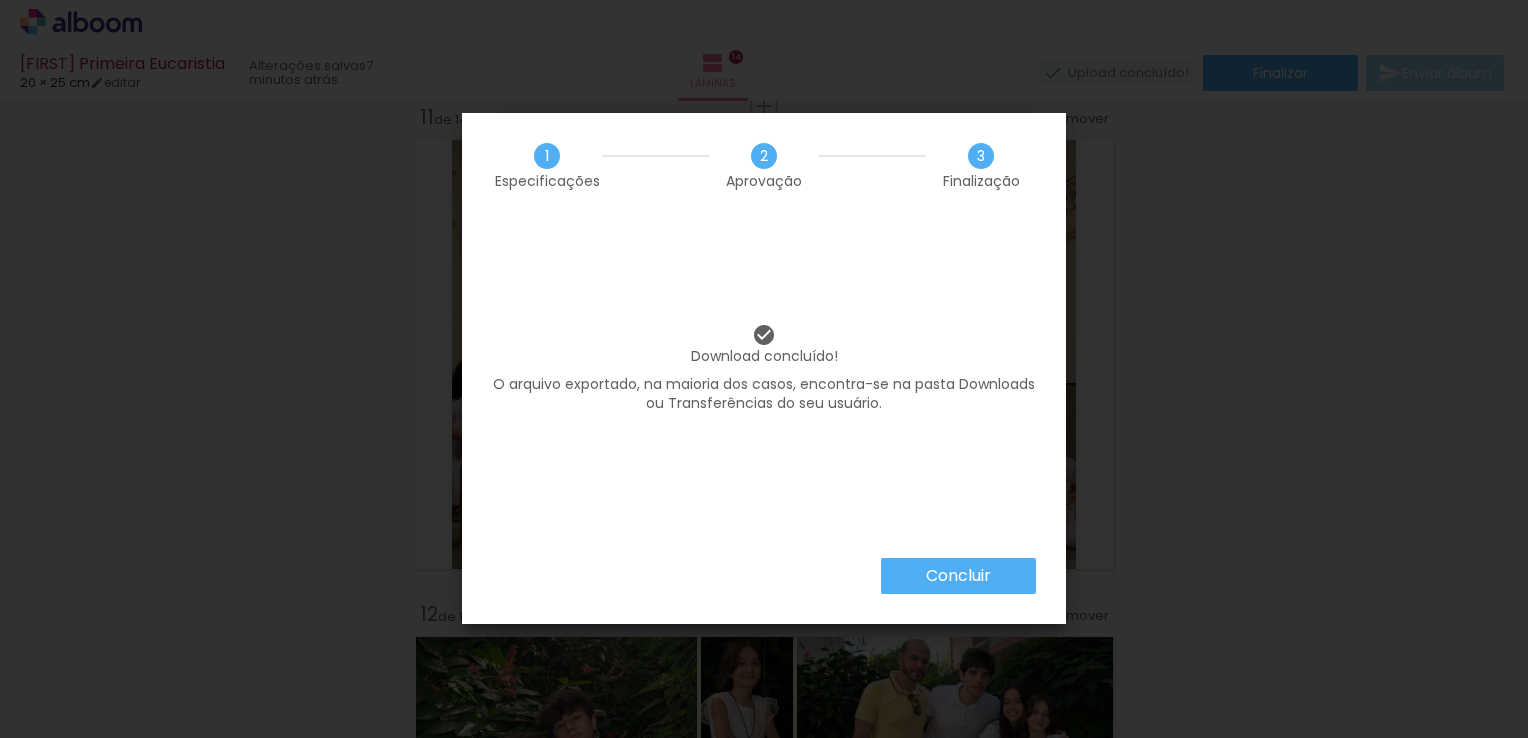 click on "Concluir" at bounding box center [0, 0] 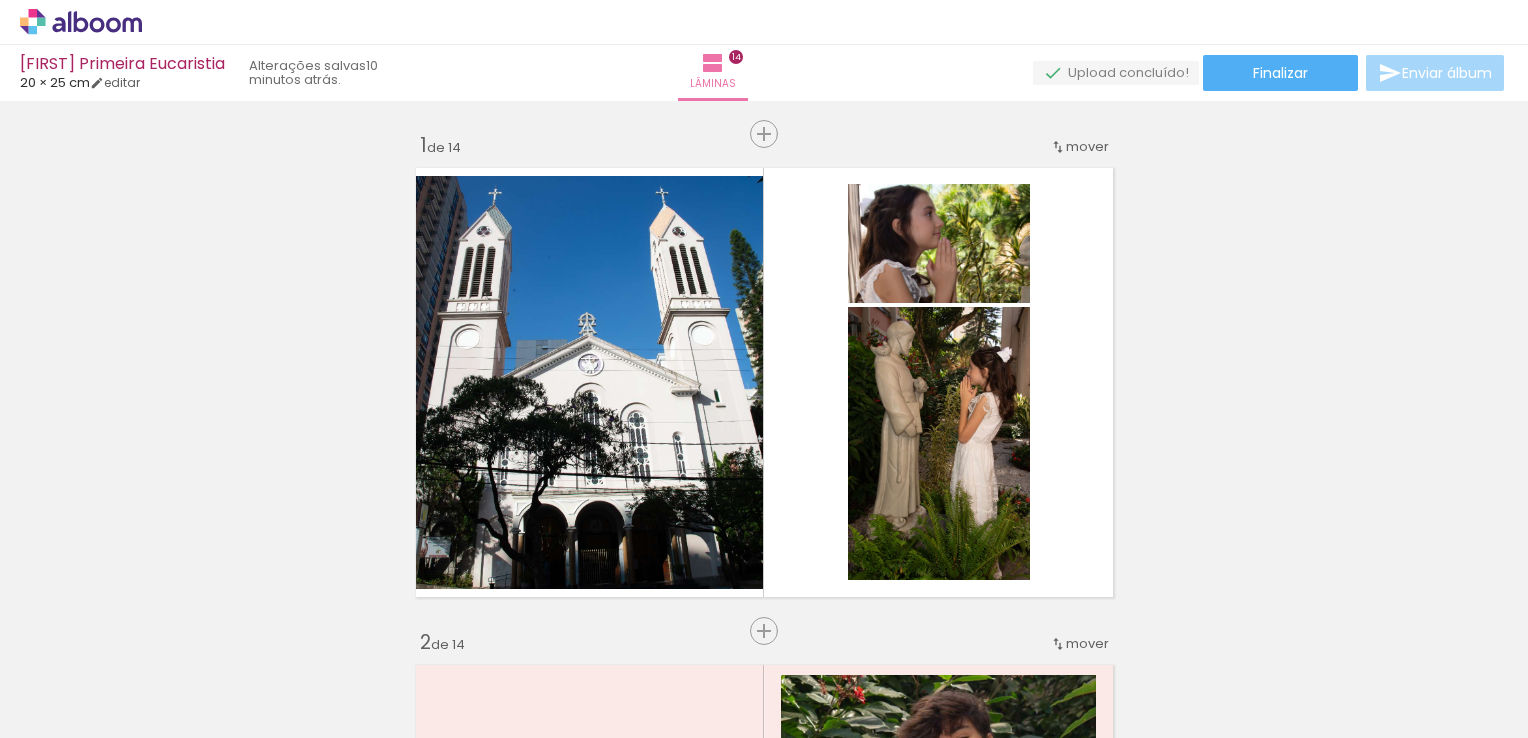 scroll, scrollTop: 0, scrollLeft: 0, axis: both 